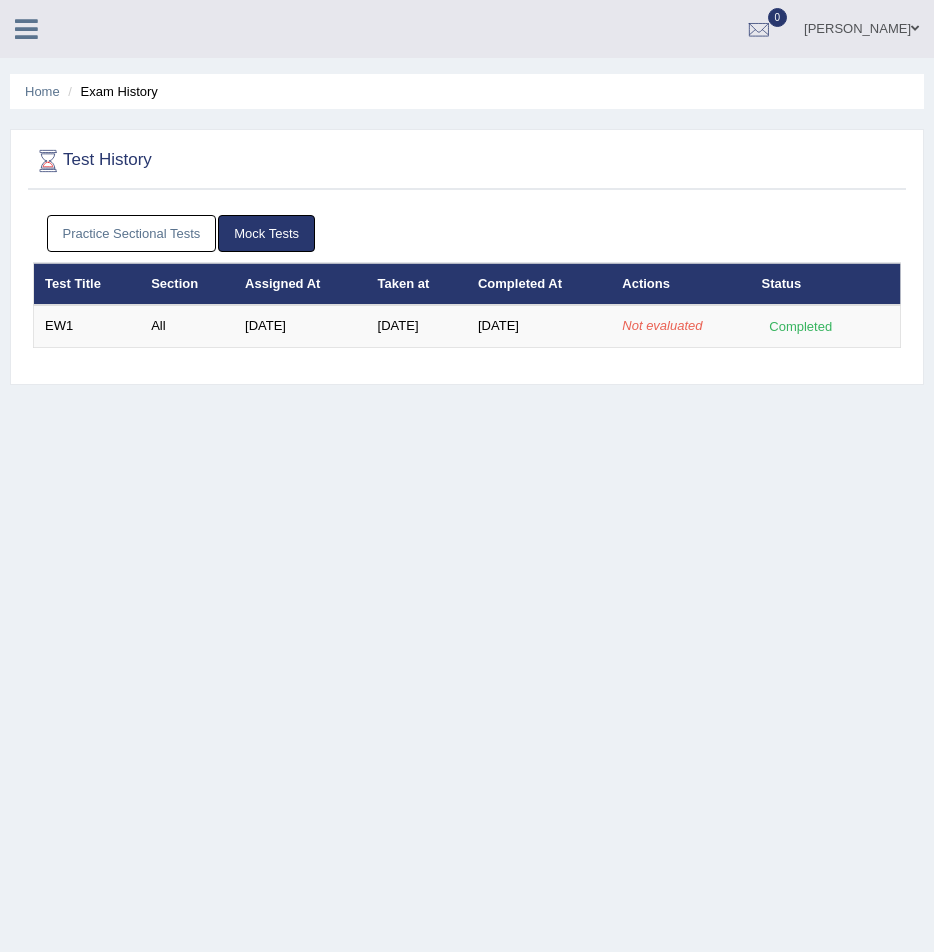 scroll, scrollTop: 0, scrollLeft: 0, axis: both 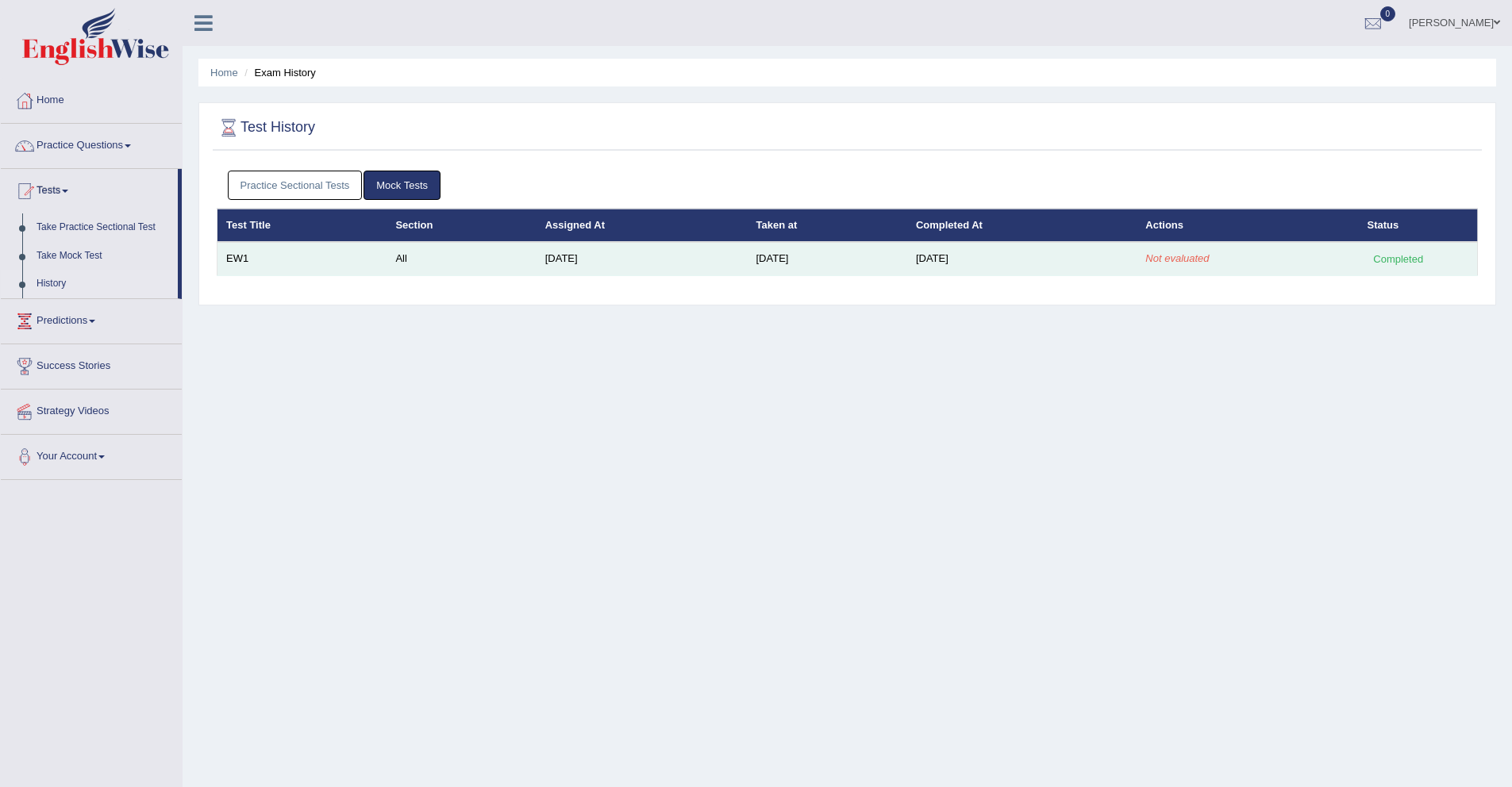 click on "EW1" at bounding box center (302, 259) 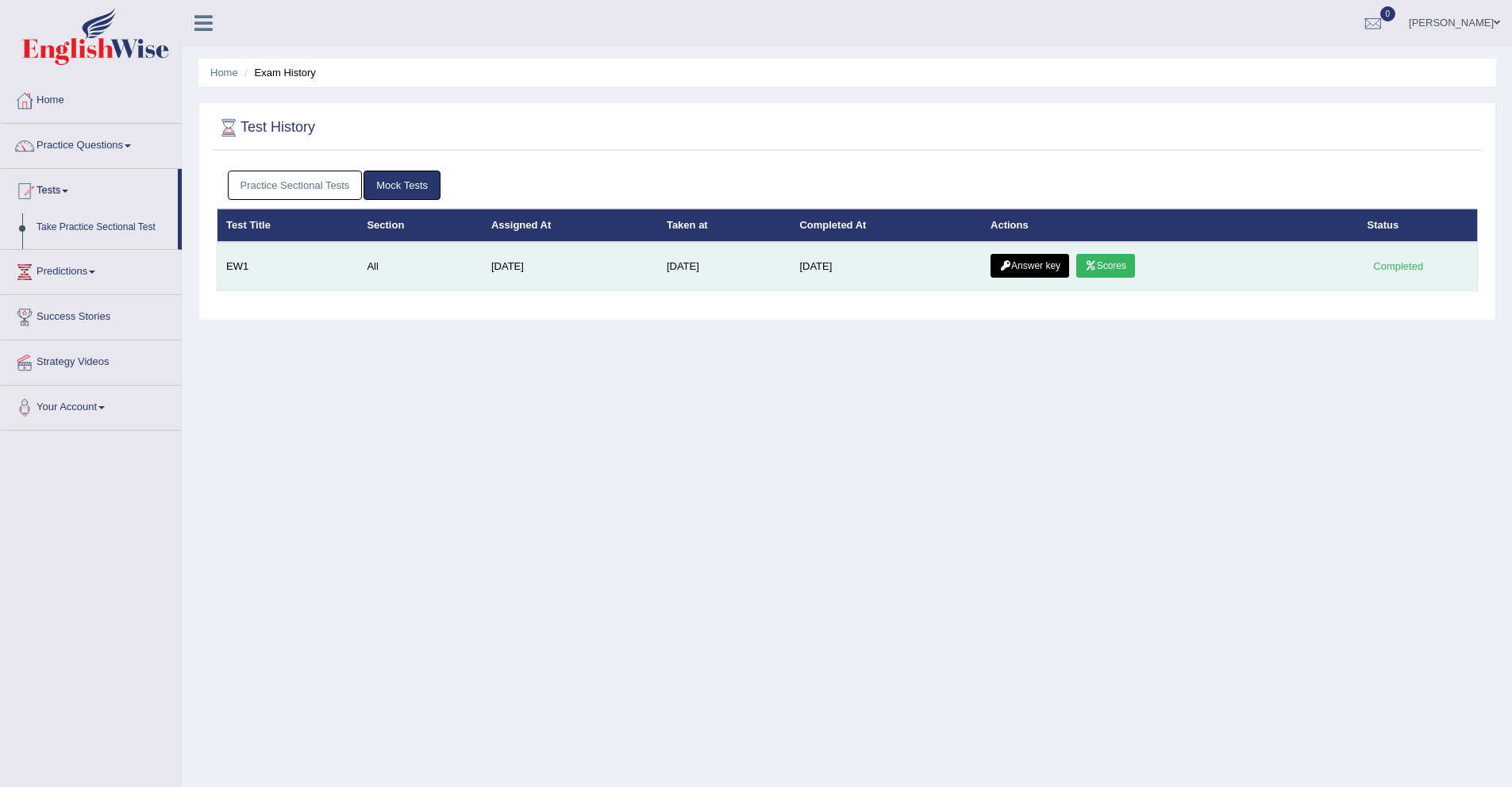 scroll, scrollTop: 0, scrollLeft: 0, axis: both 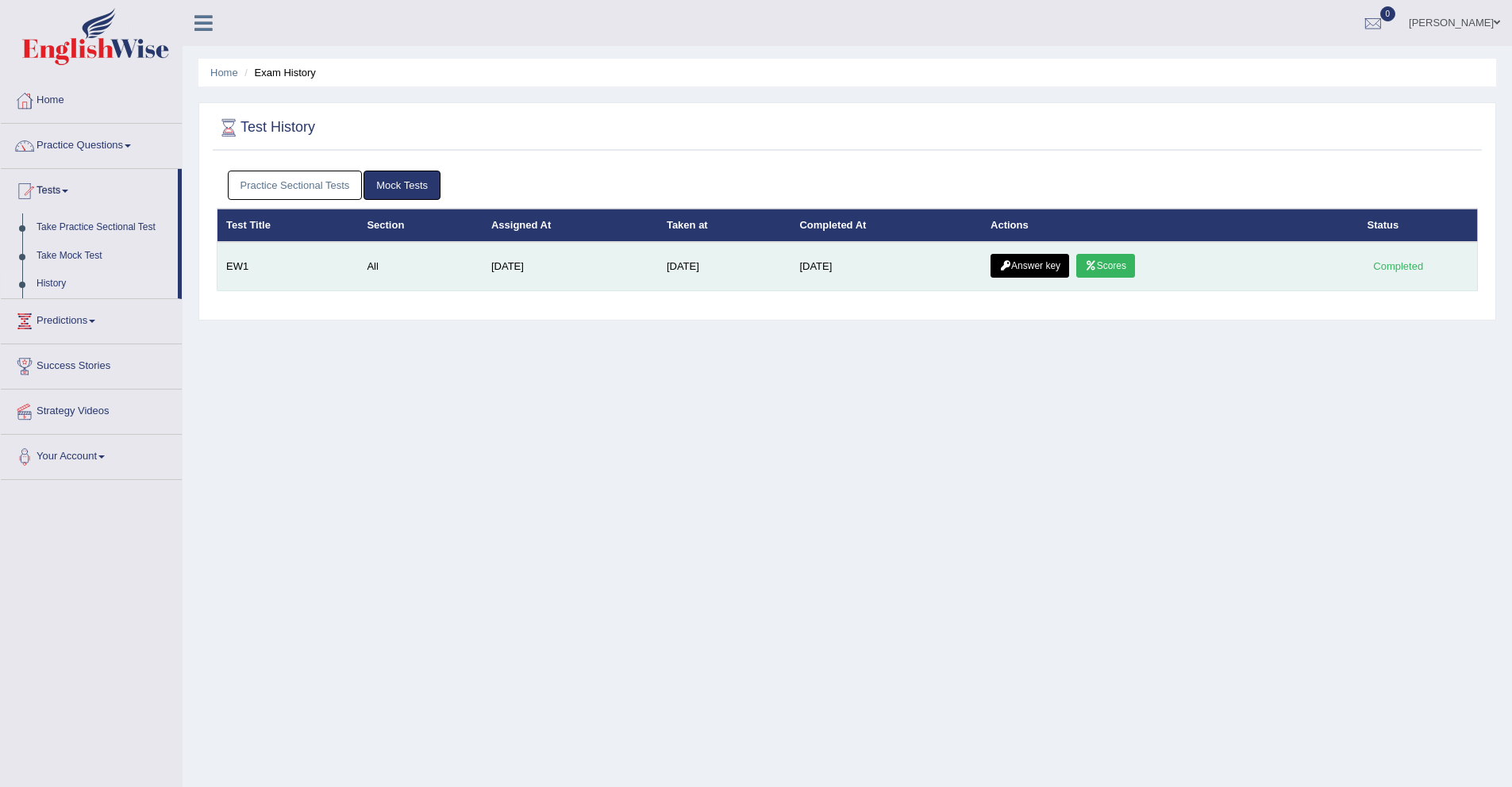 click on "Answer key" at bounding box center (1029, 266) 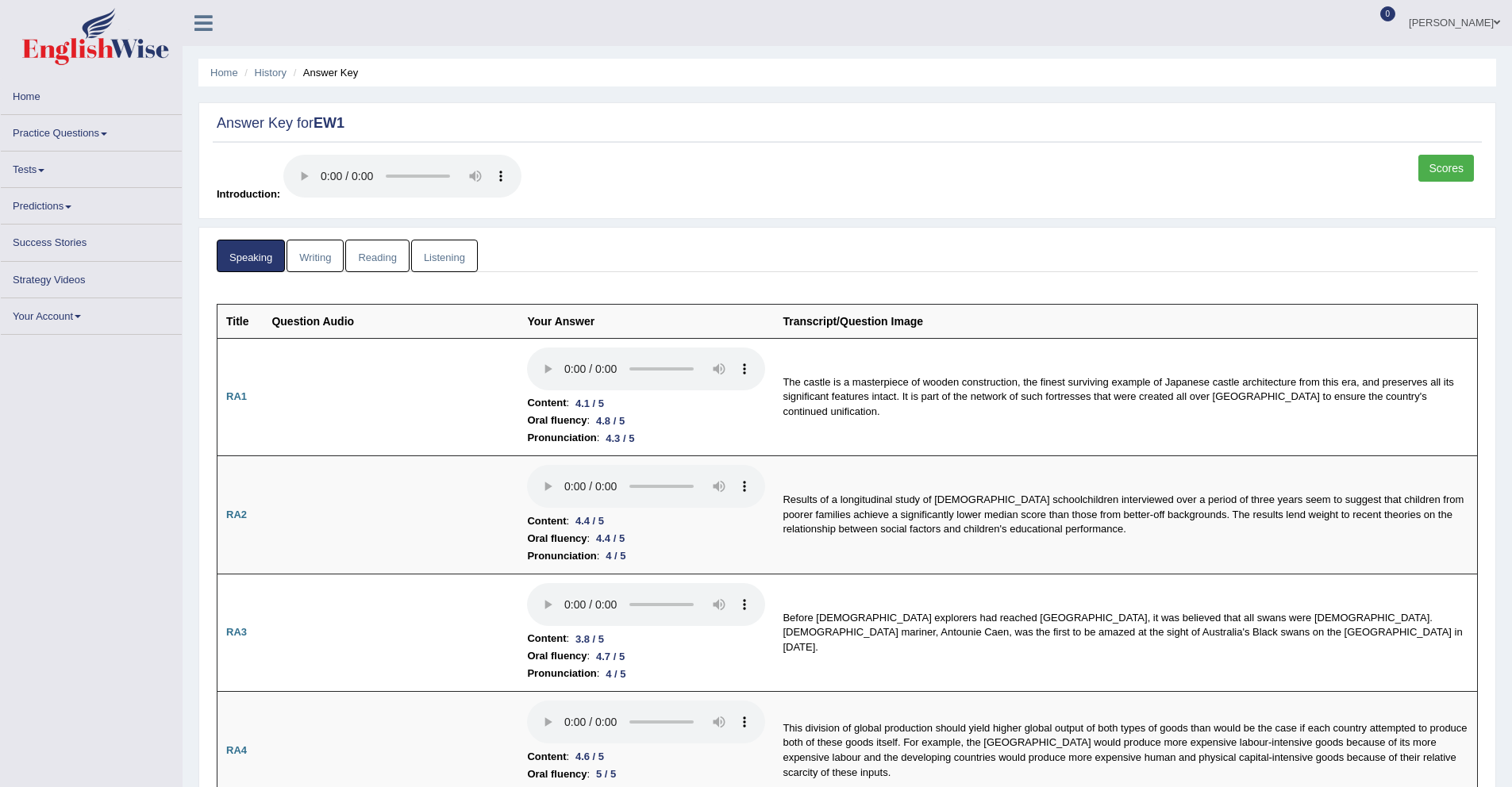 scroll, scrollTop: 0, scrollLeft: 0, axis: both 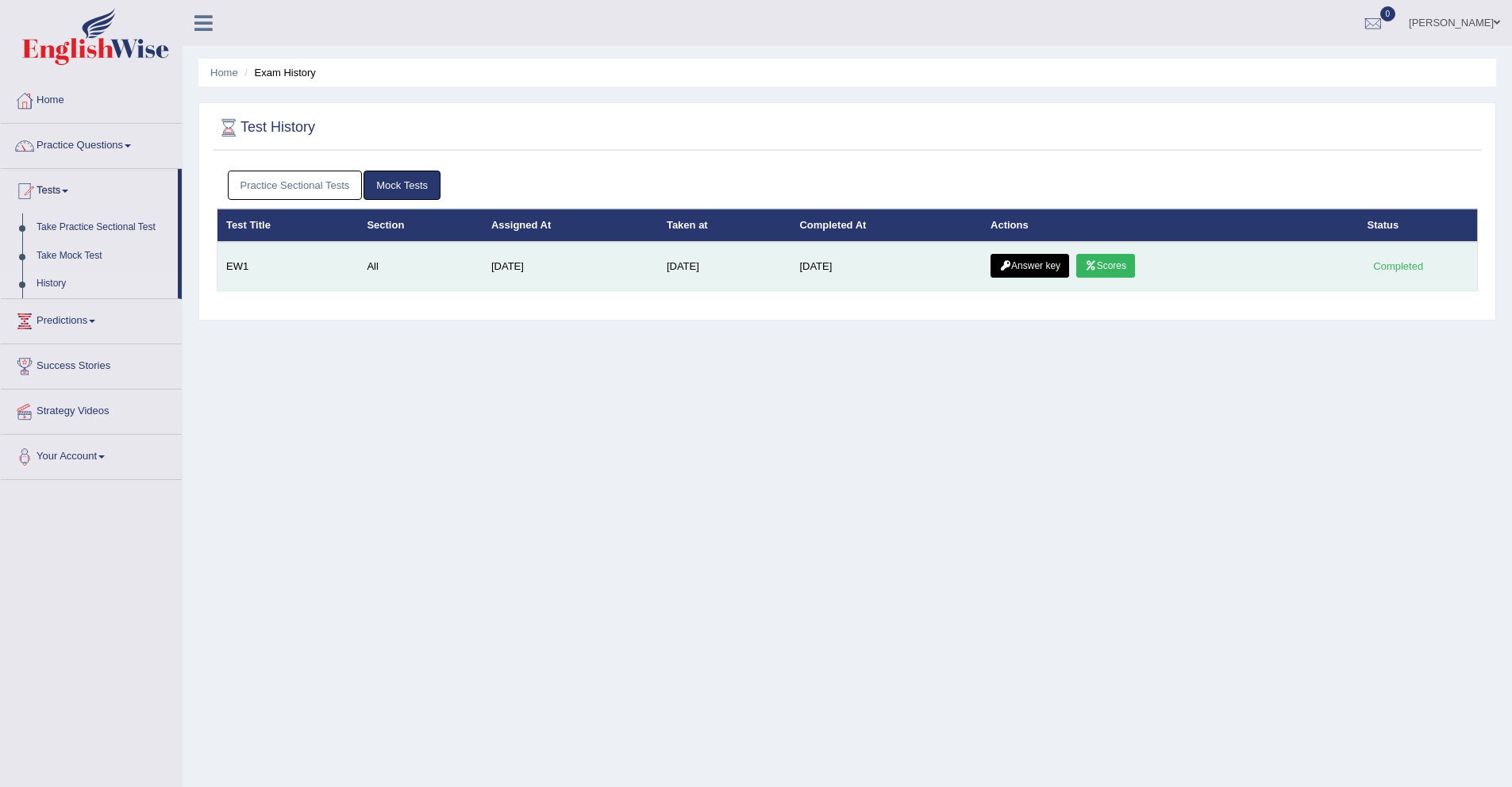 click on "Scores" at bounding box center [1106, 266] 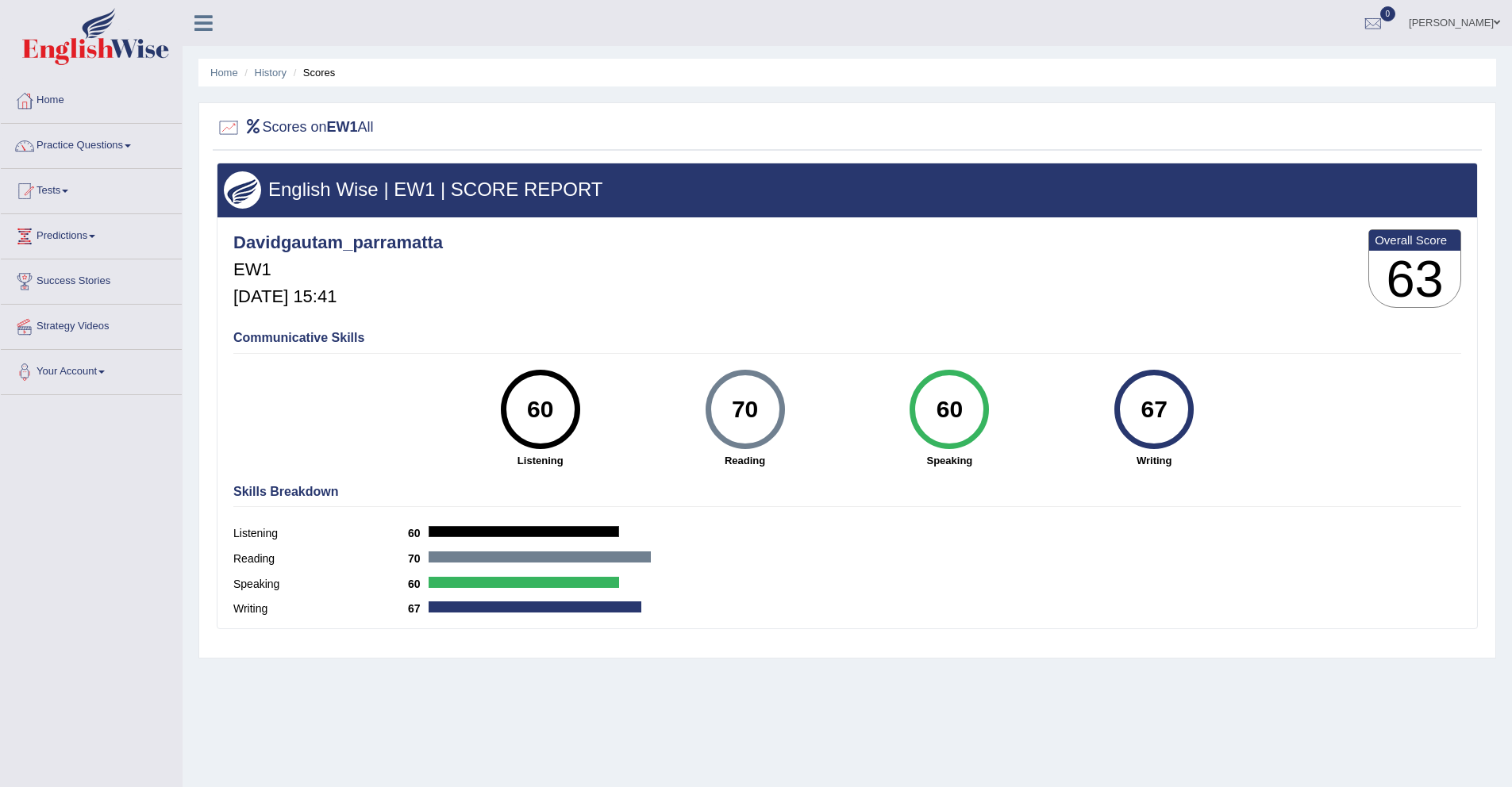 scroll, scrollTop: 0, scrollLeft: 0, axis: both 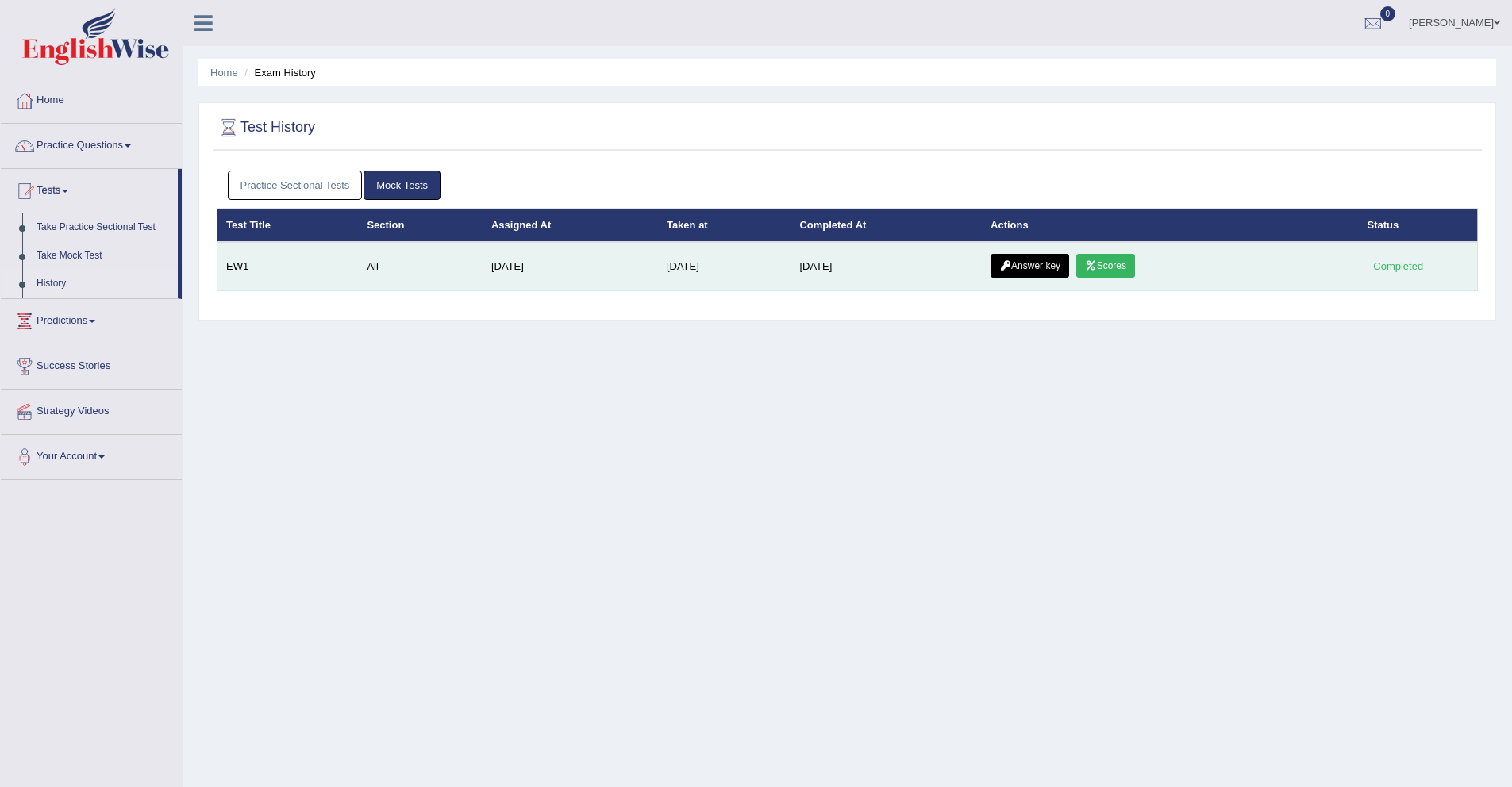 click on "Answer key" at bounding box center (1029, 266) 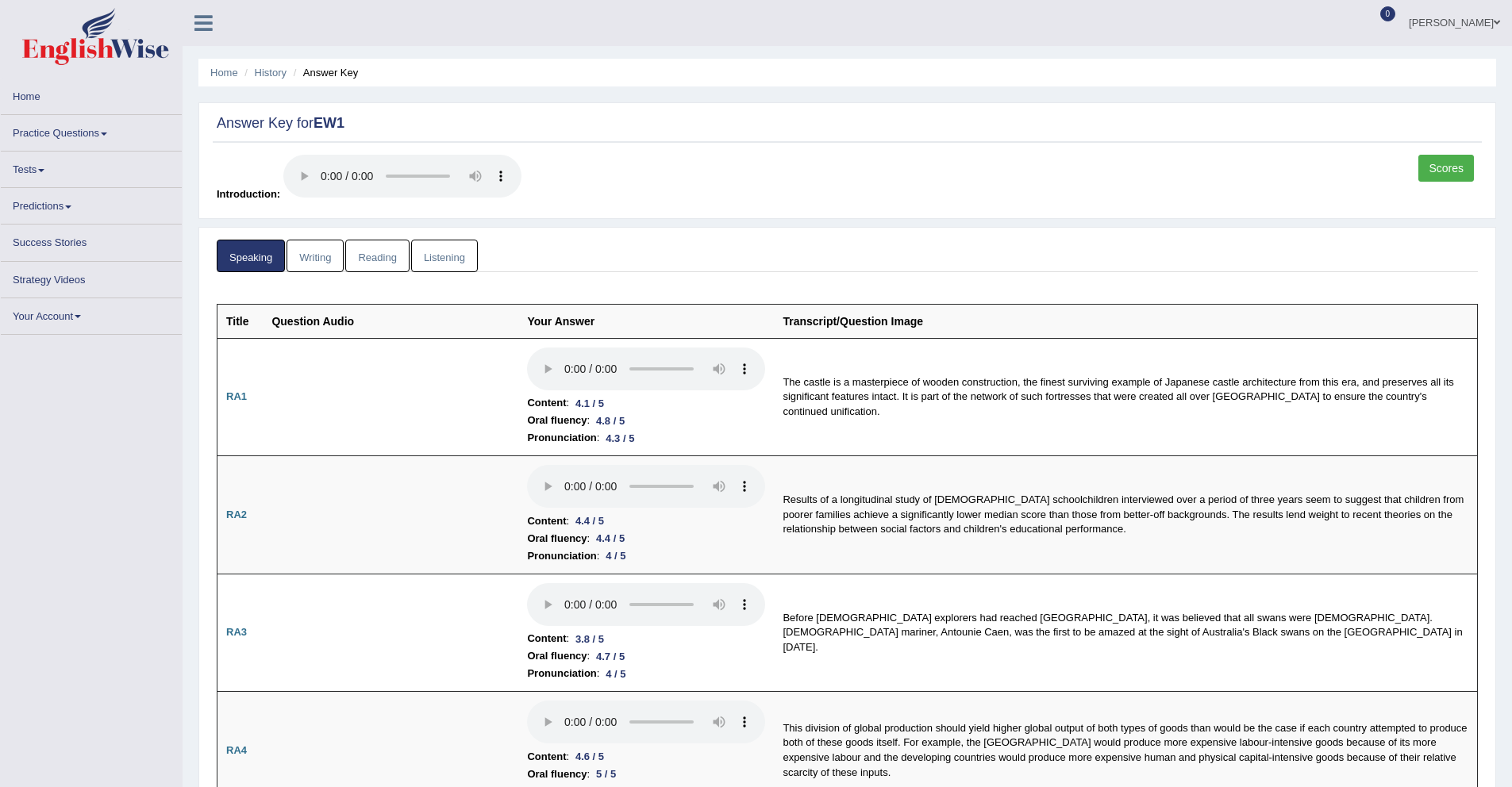 scroll, scrollTop: 0, scrollLeft: 0, axis: both 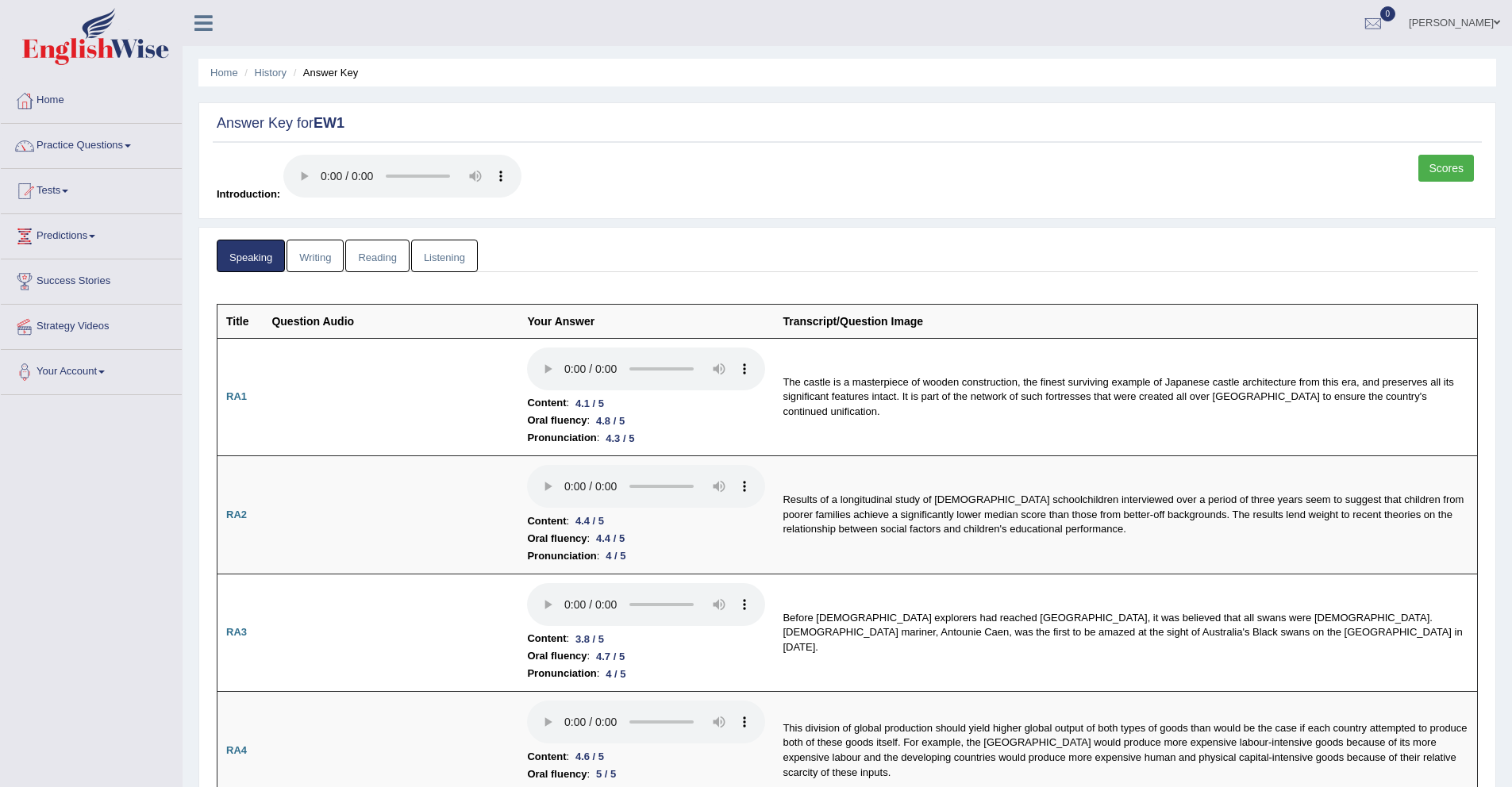 click on "Writing" at bounding box center (315, 255) 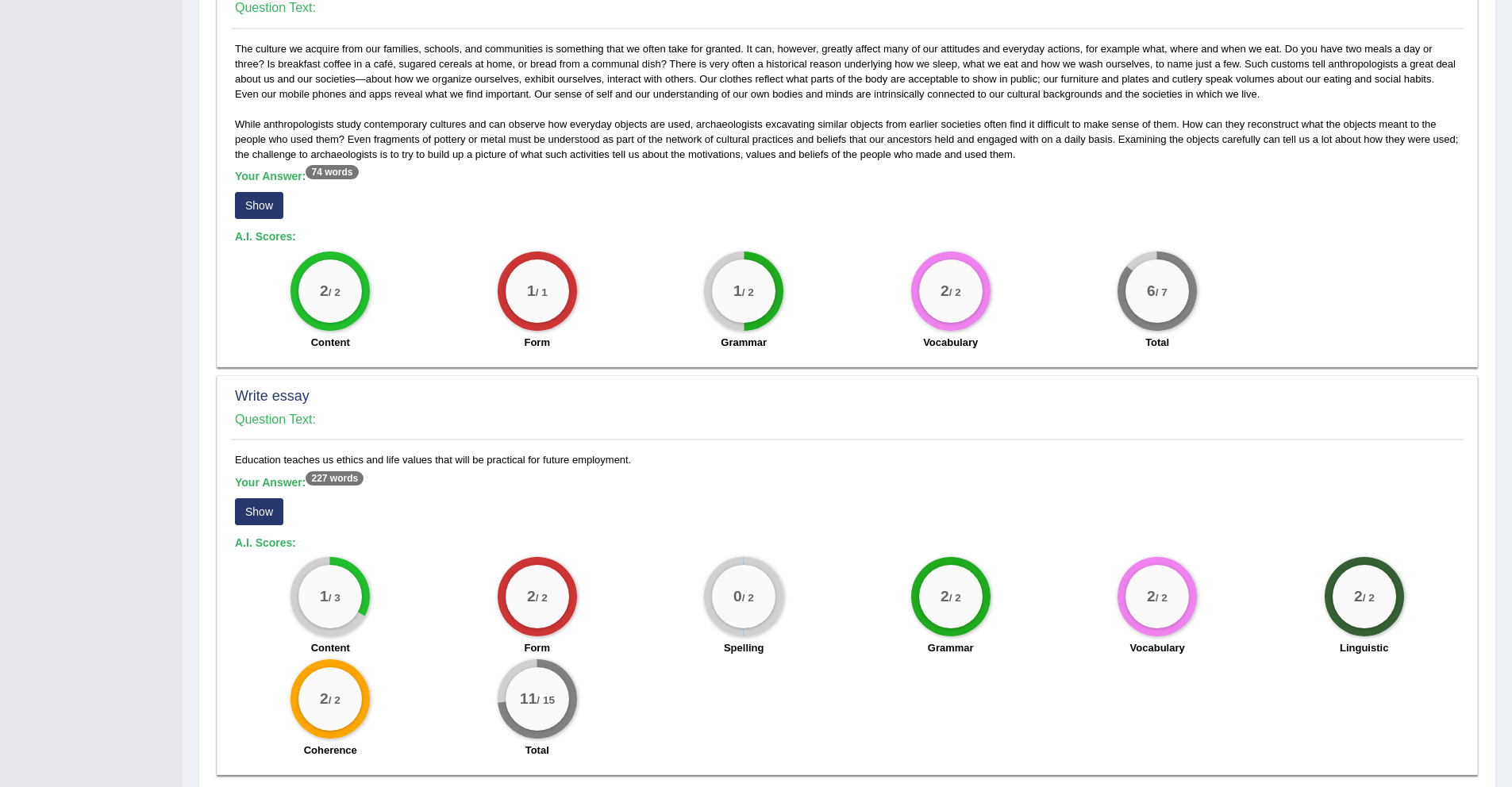 scroll, scrollTop: 862, scrollLeft: 0, axis: vertical 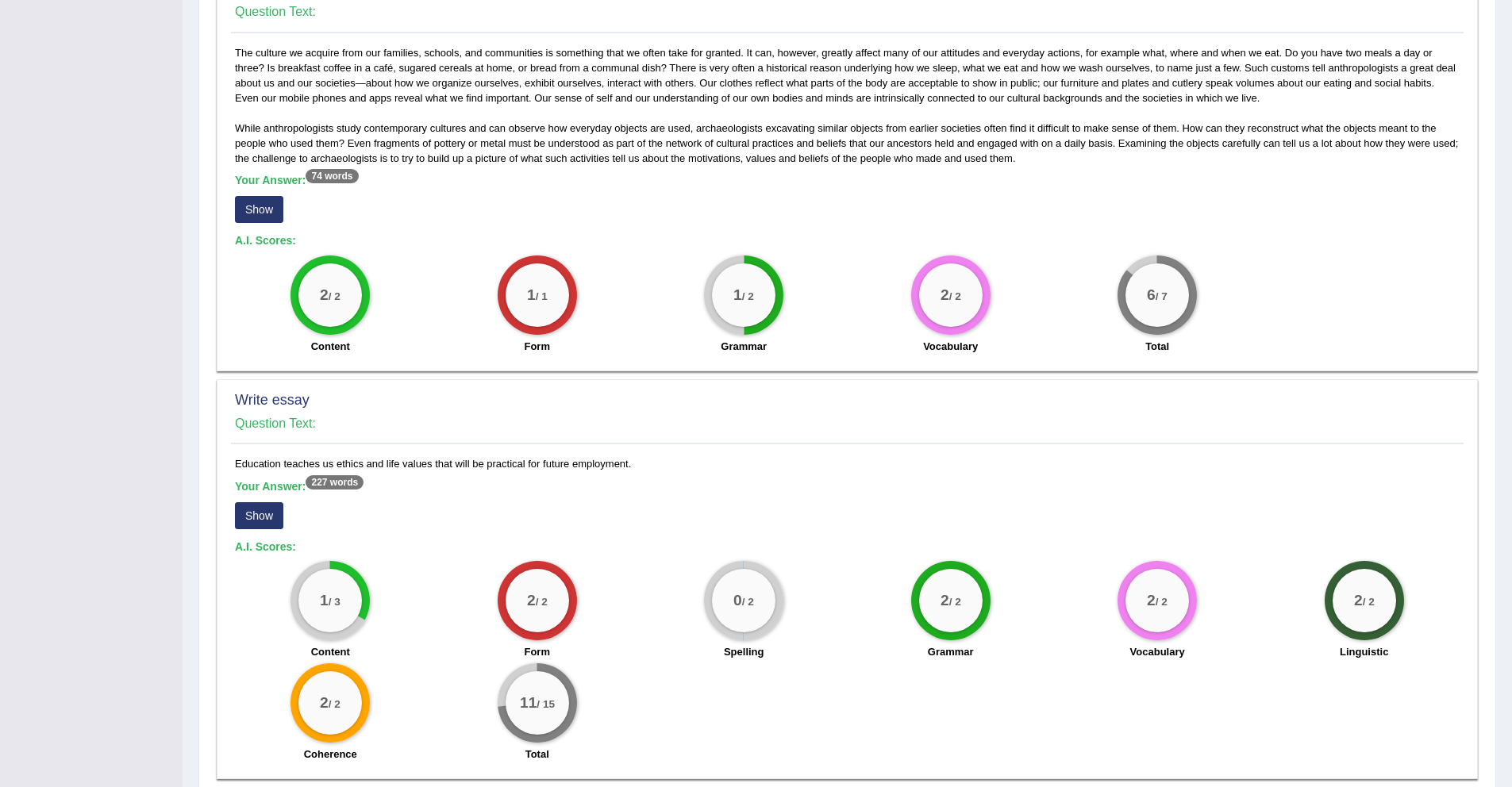 click on "Show" at bounding box center (259, 516) 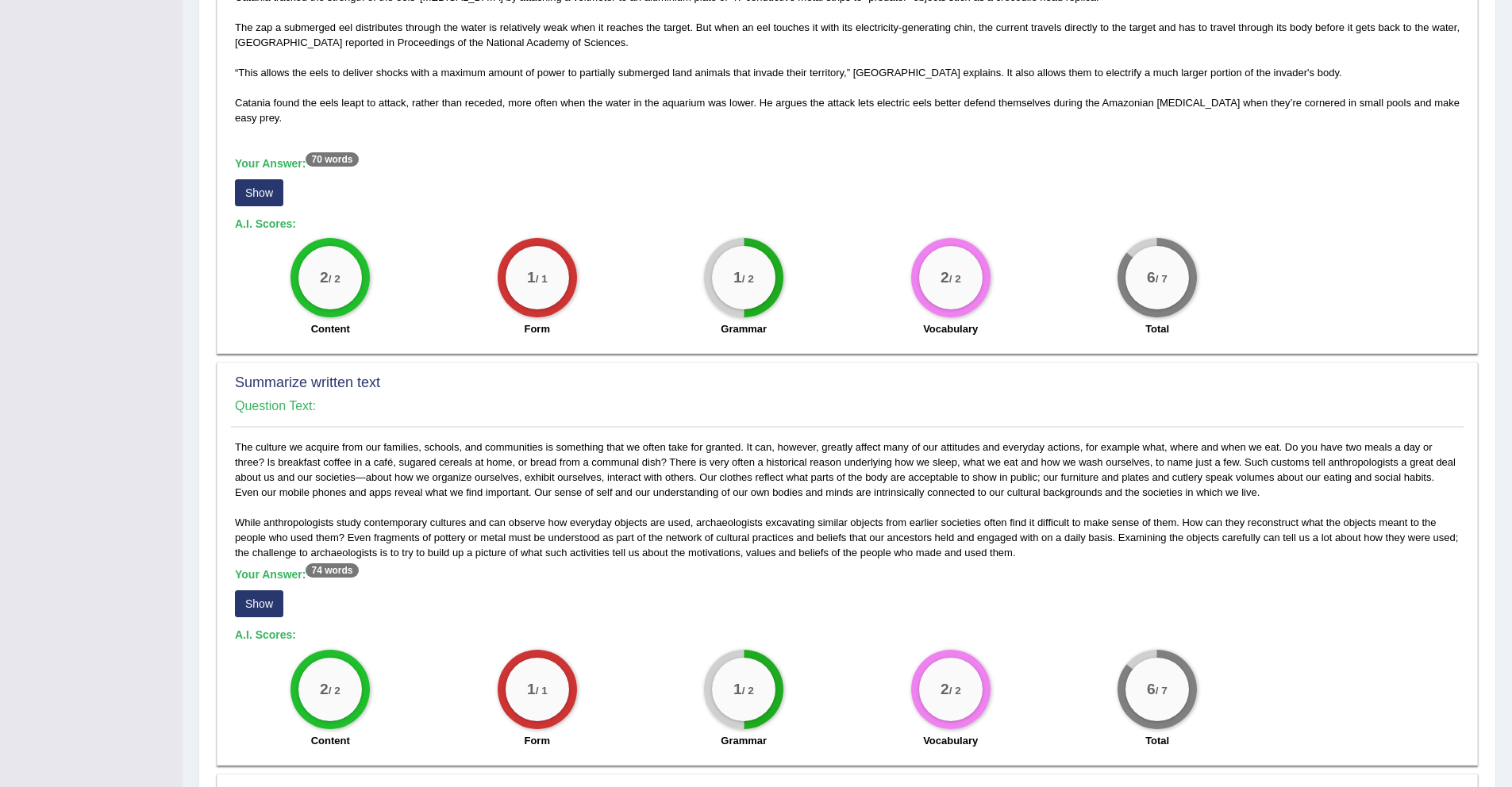 scroll, scrollTop: 0, scrollLeft: 0, axis: both 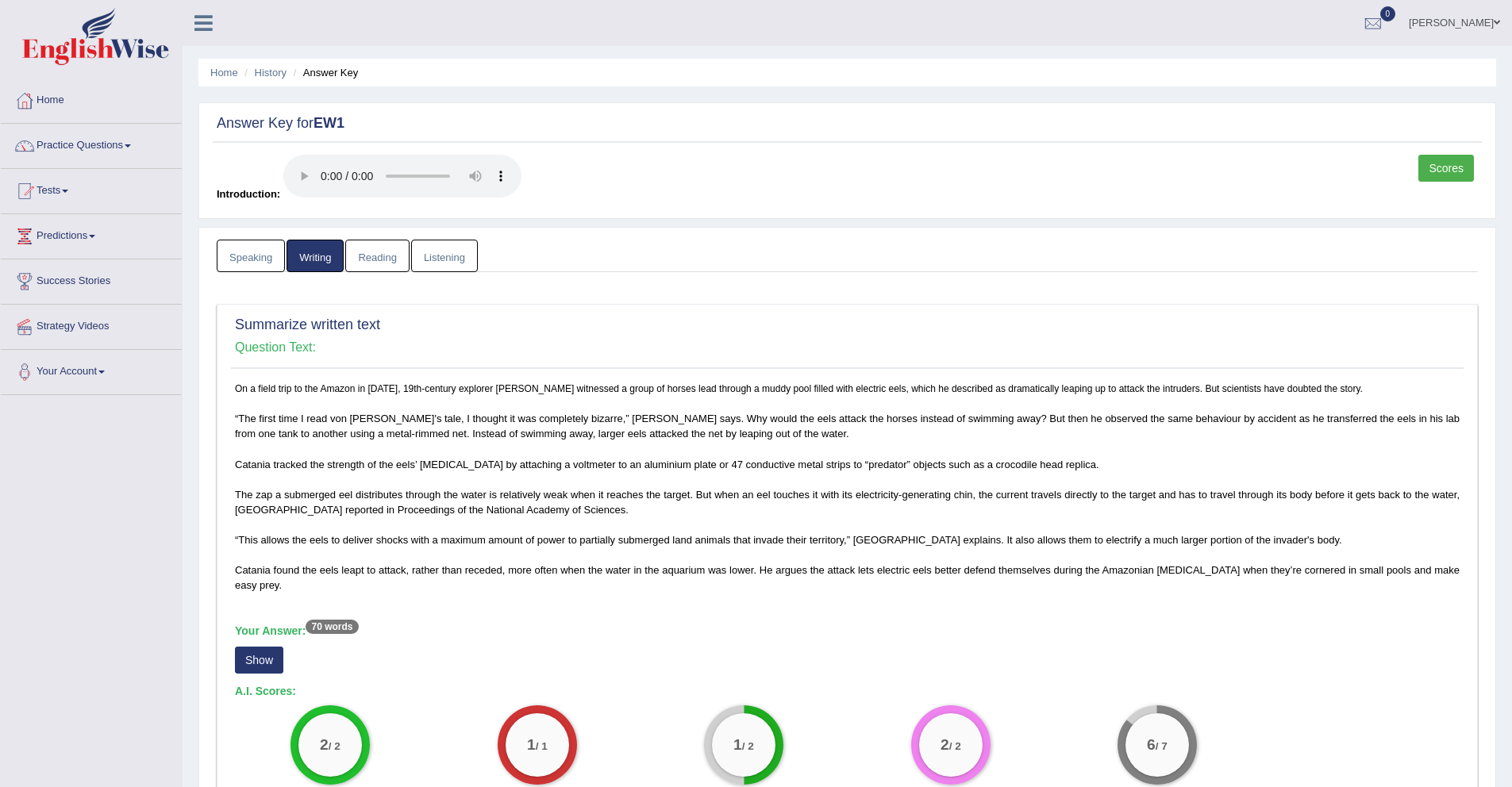click on "Reading" at bounding box center [377, 255] 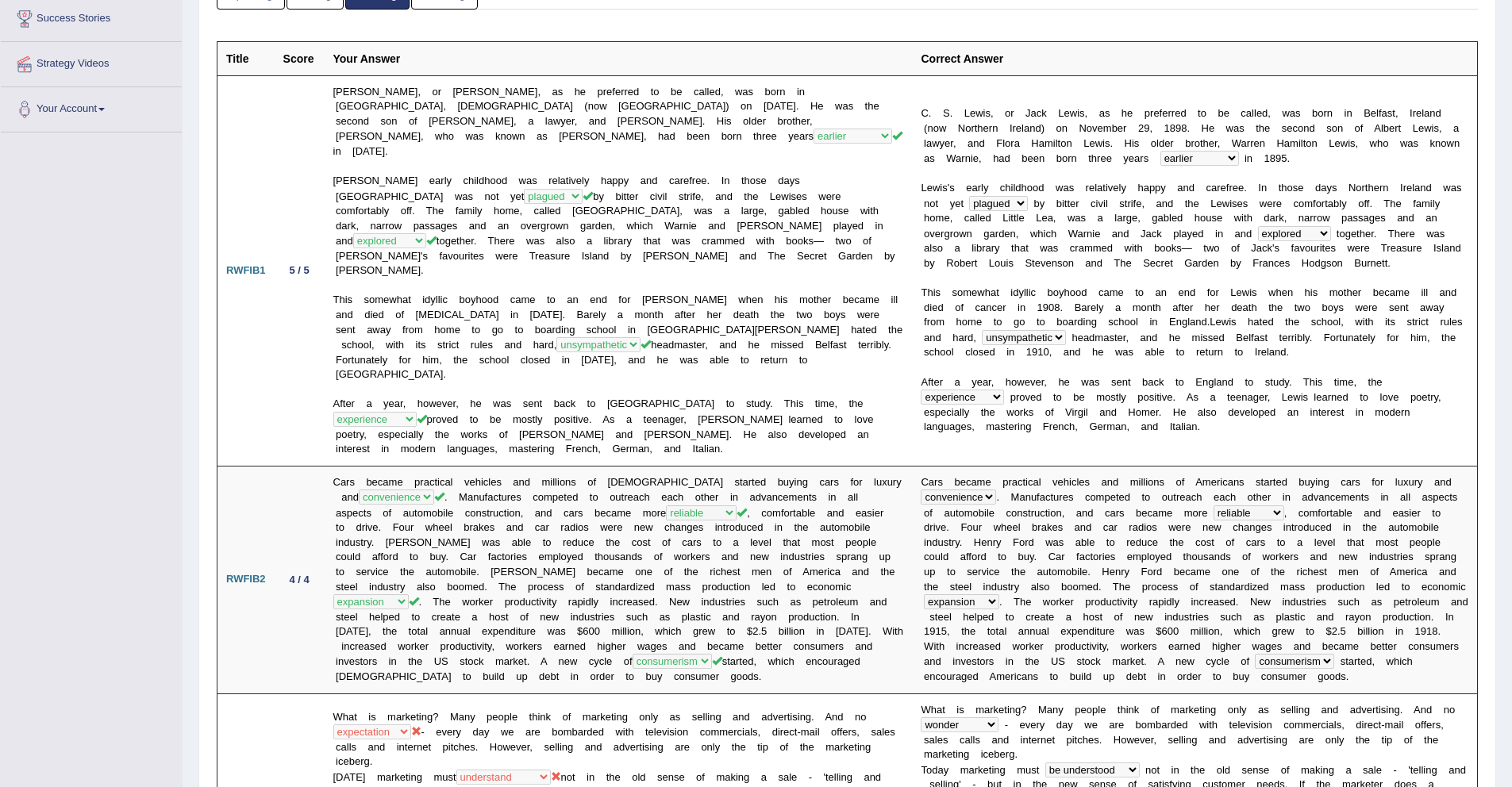 scroll, scrollTop: 0, scrollLeft: 0, axis: both 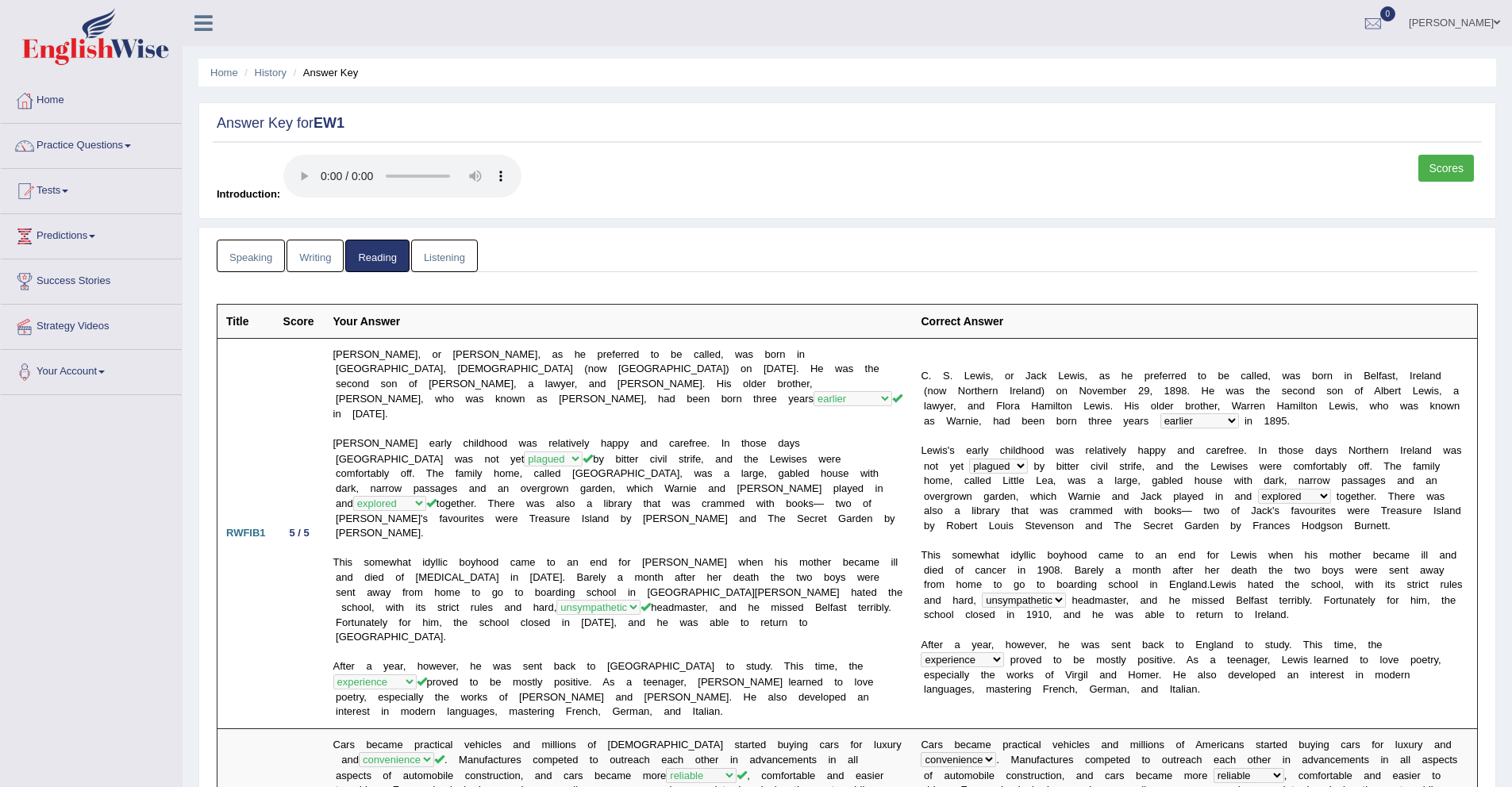 click on "Listening" at bounding box center (444, 255) 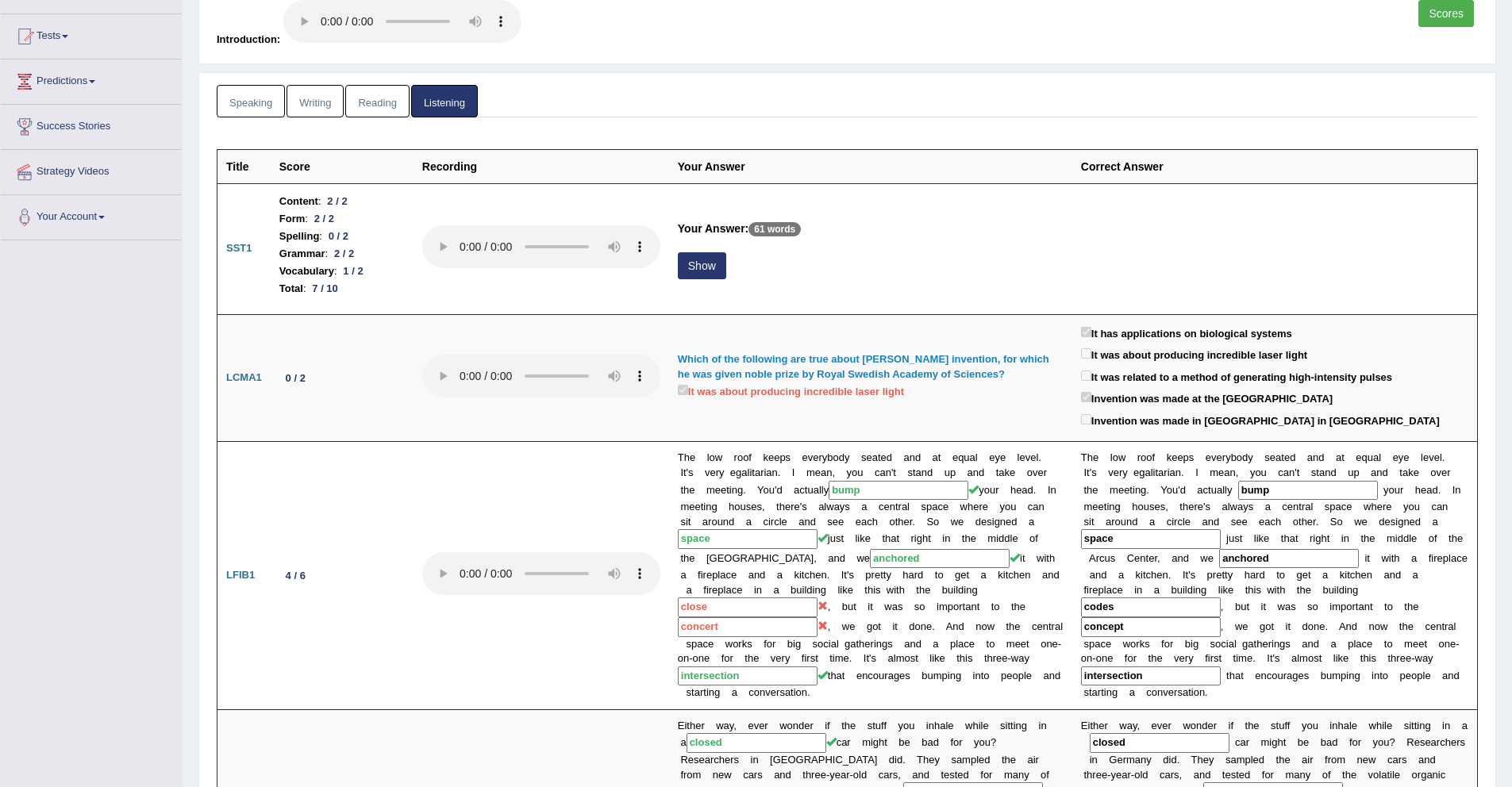 scroll, scrollTop: 0, scrollLeft: 0, axis: both 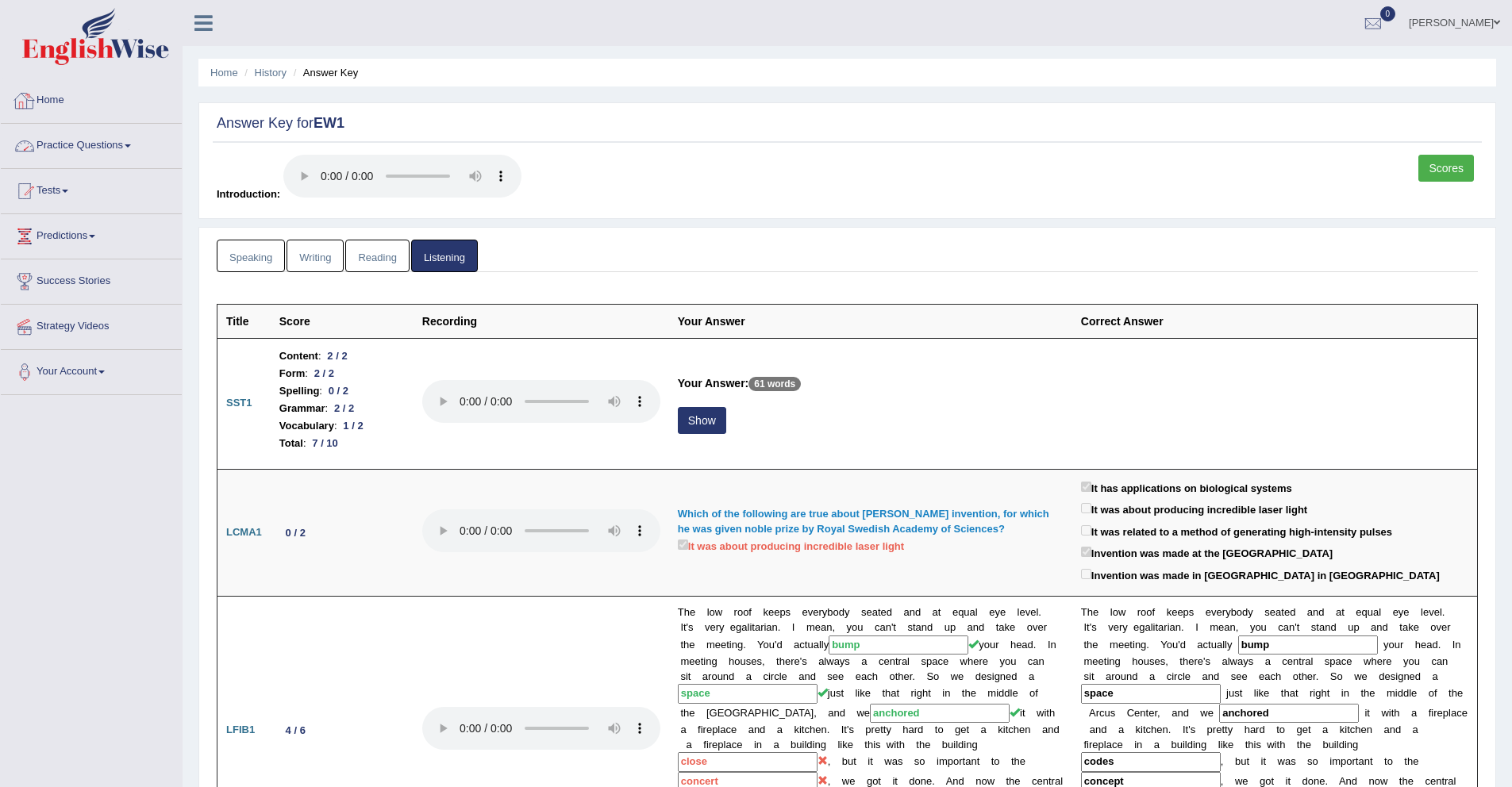 click on "Home" at bounding box center (91, 98) 